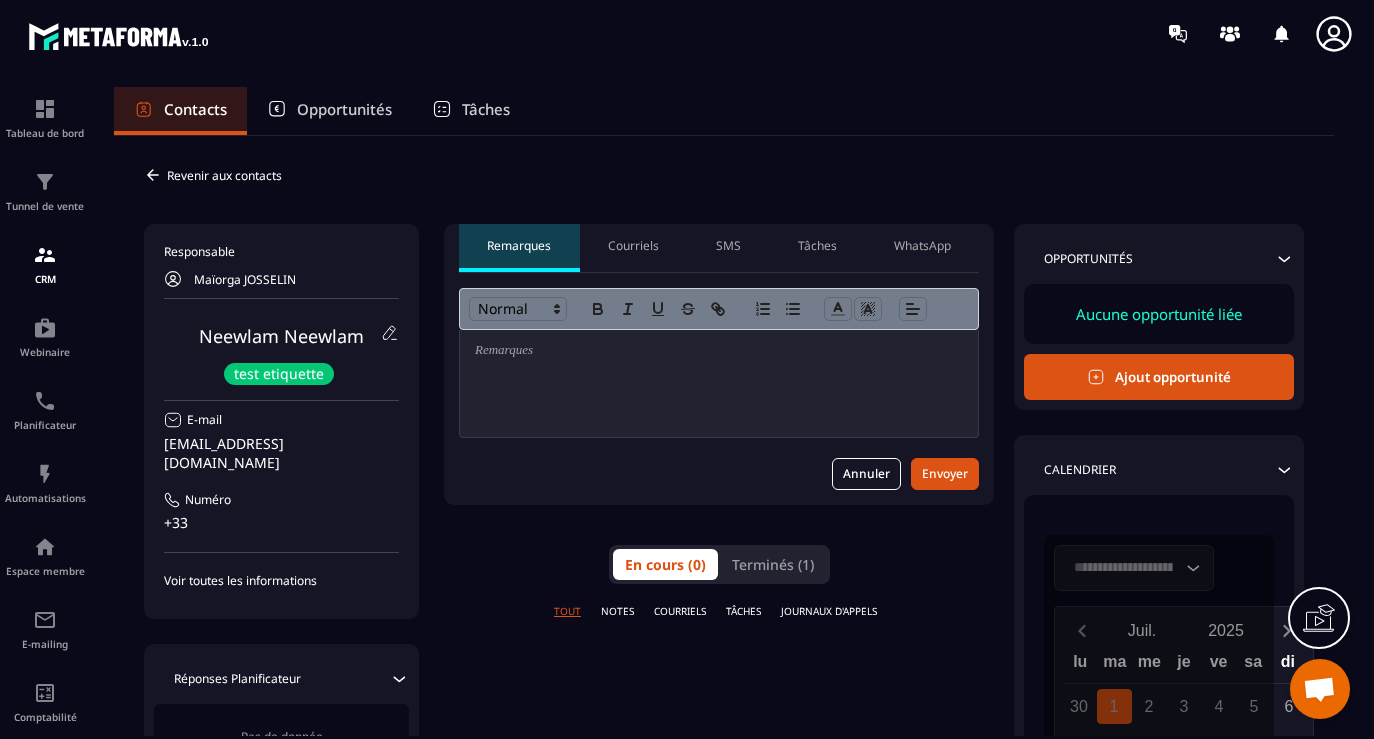 scroll, scrollTop: 0, scrollLeft: 0, axis: both 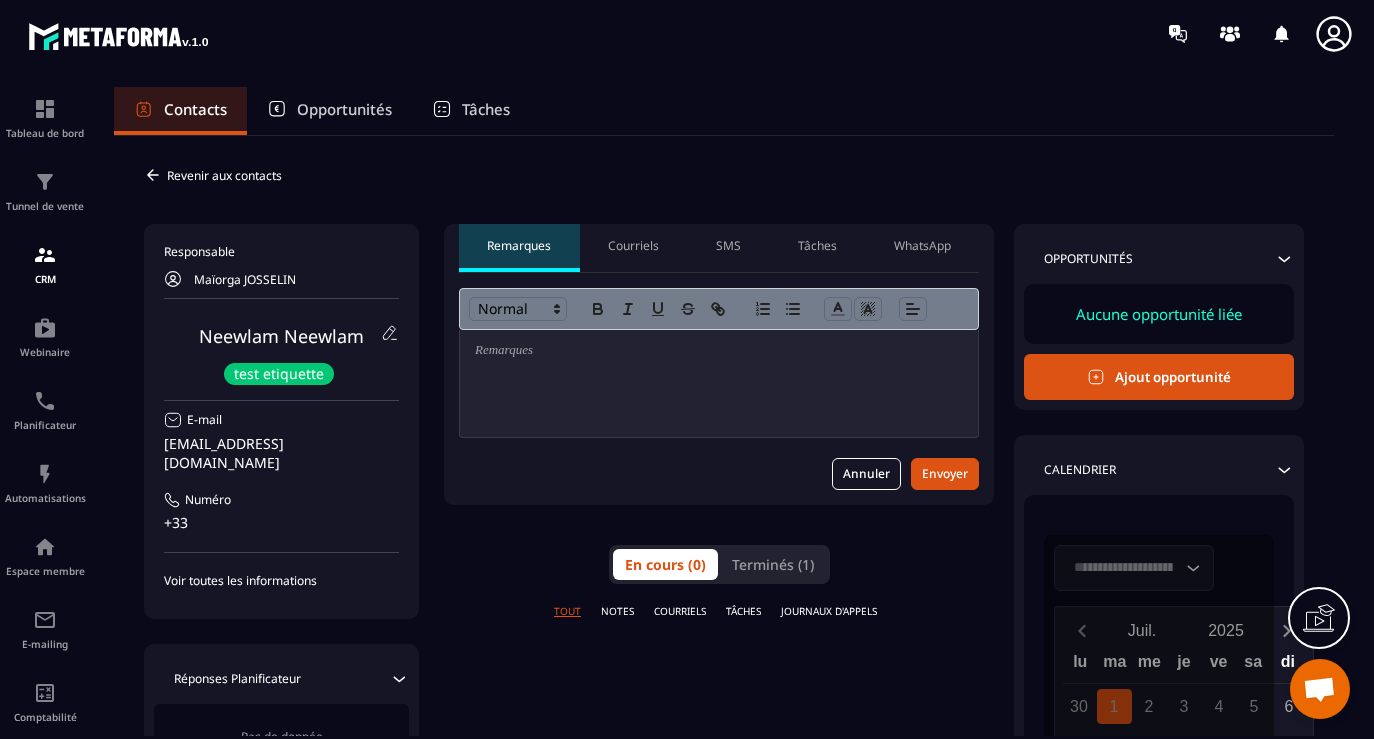 click on "Opportunités" at bounding box center (344, 109) 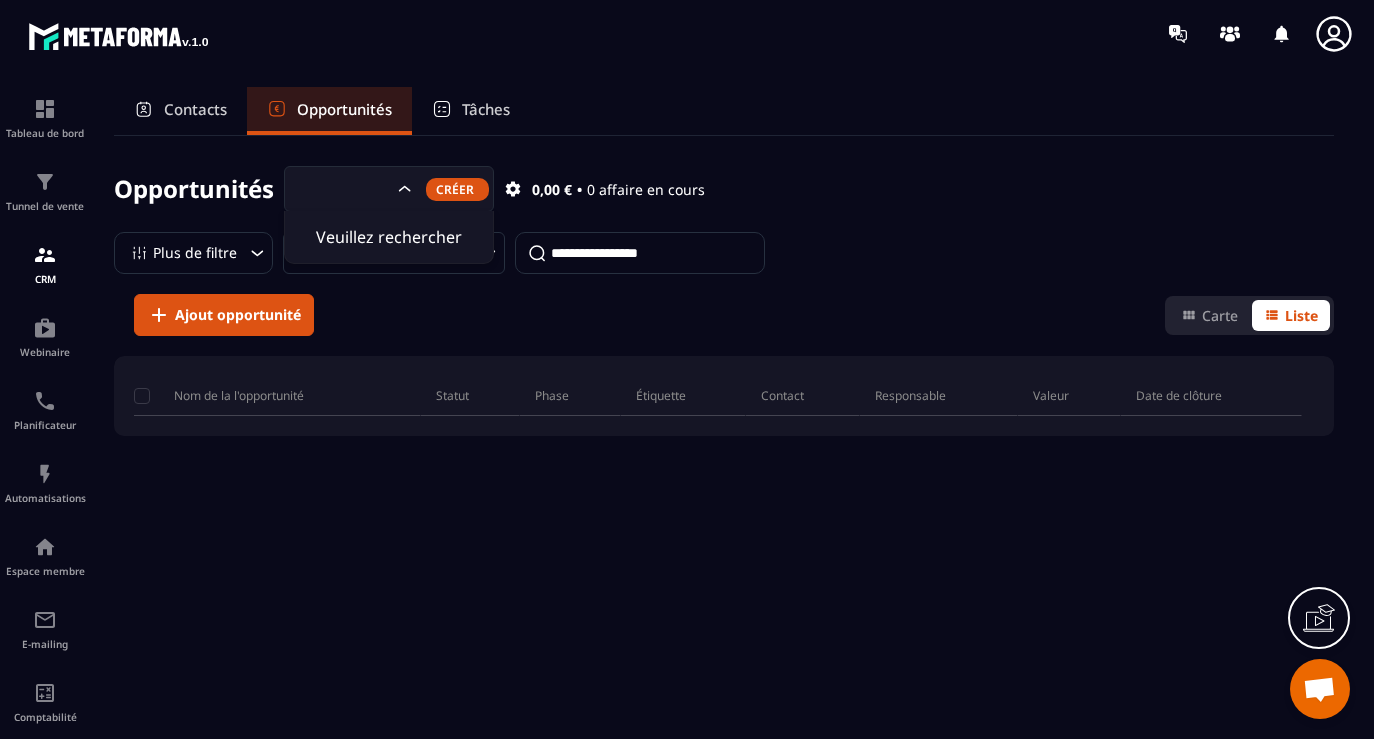 click 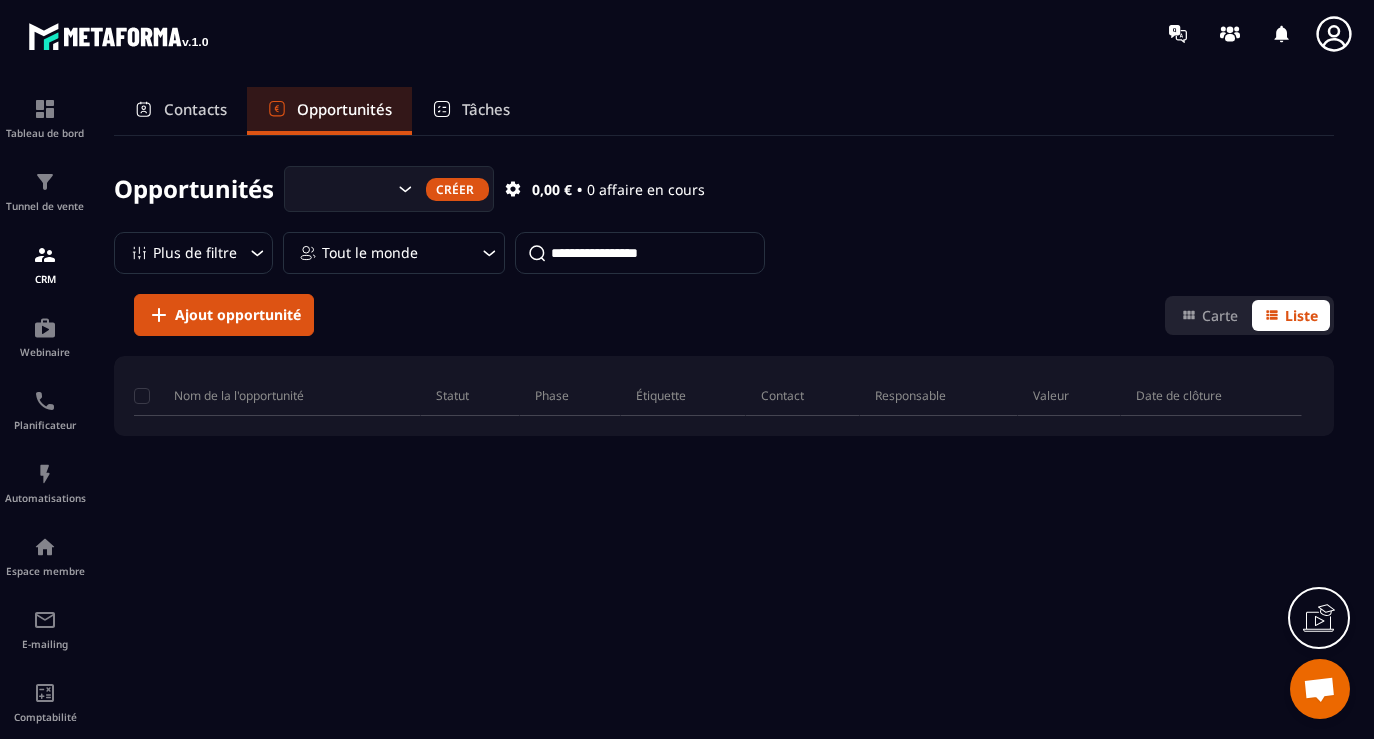 click 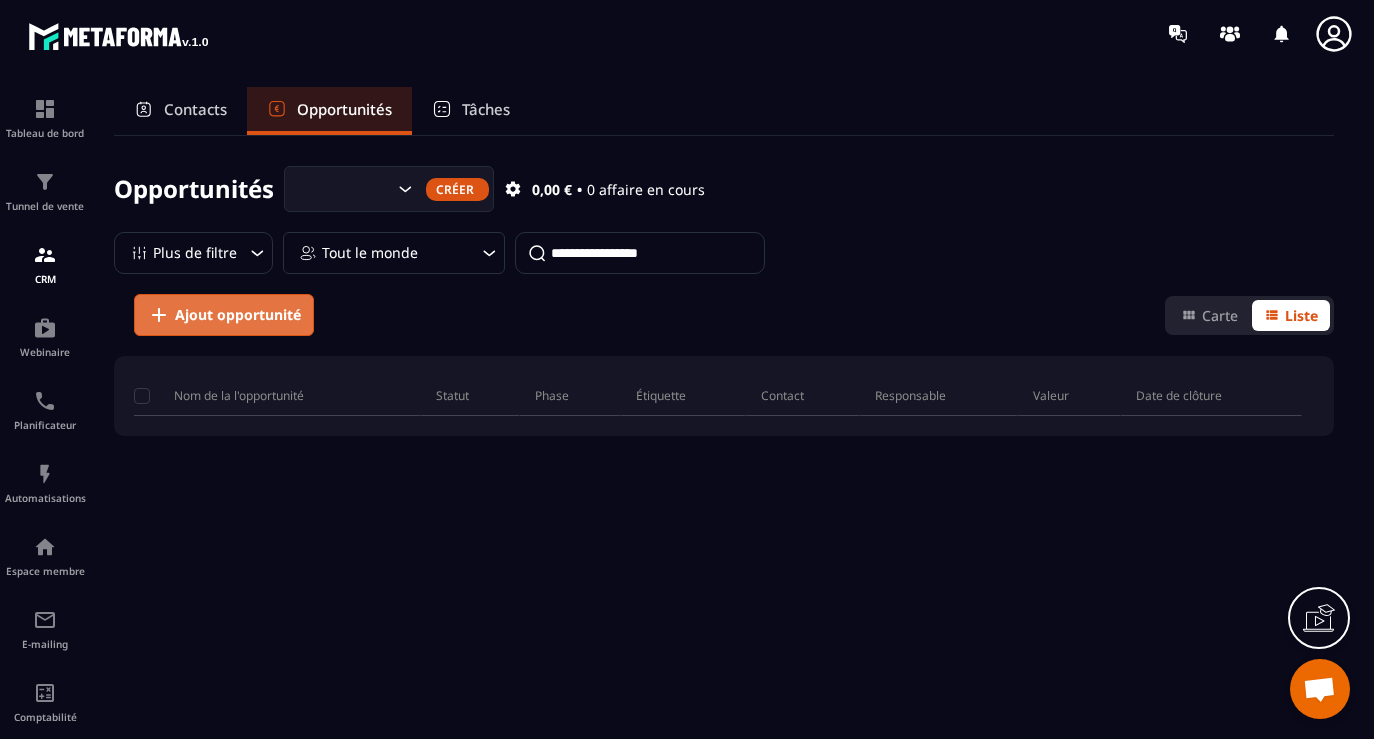 click on "Ajout opportunité" at bounding box center [238, 315] 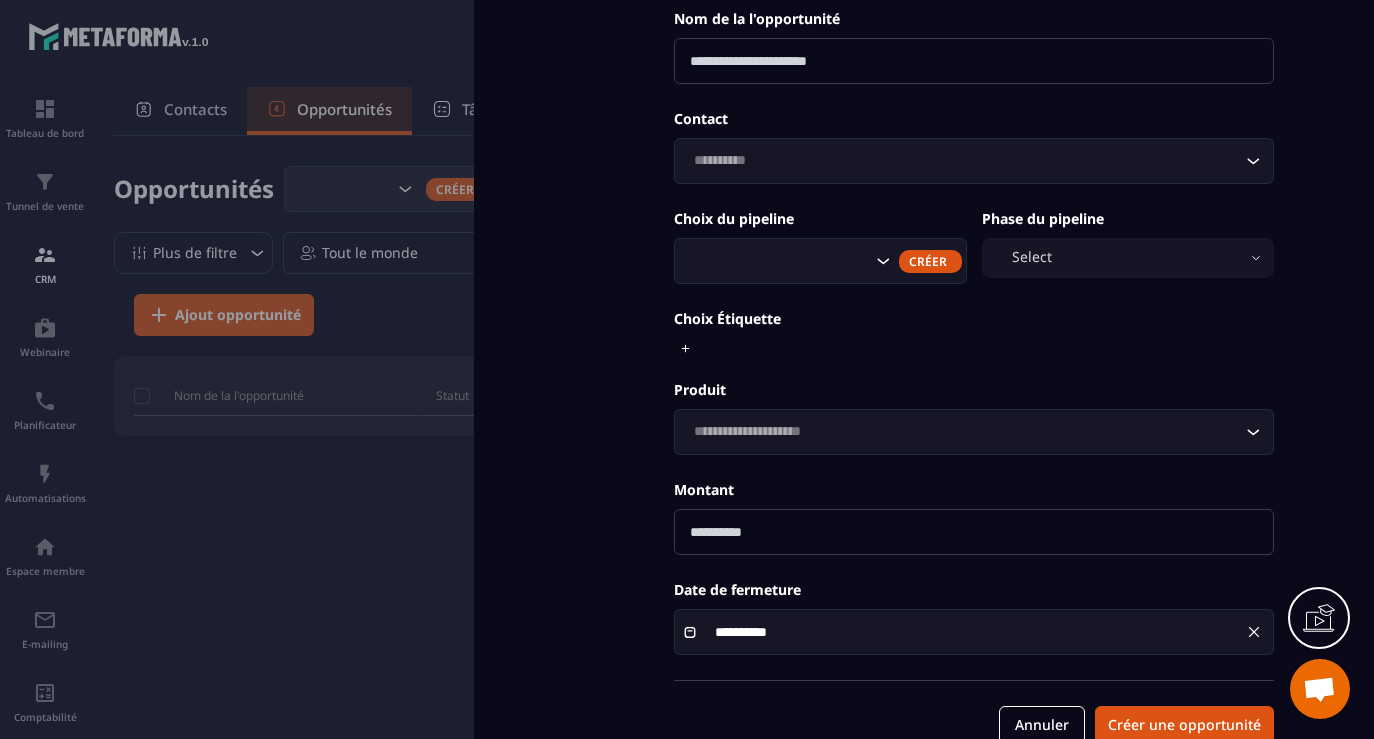 scroll, scrollTop: 131, scrollLeft: 0, axis: vertical 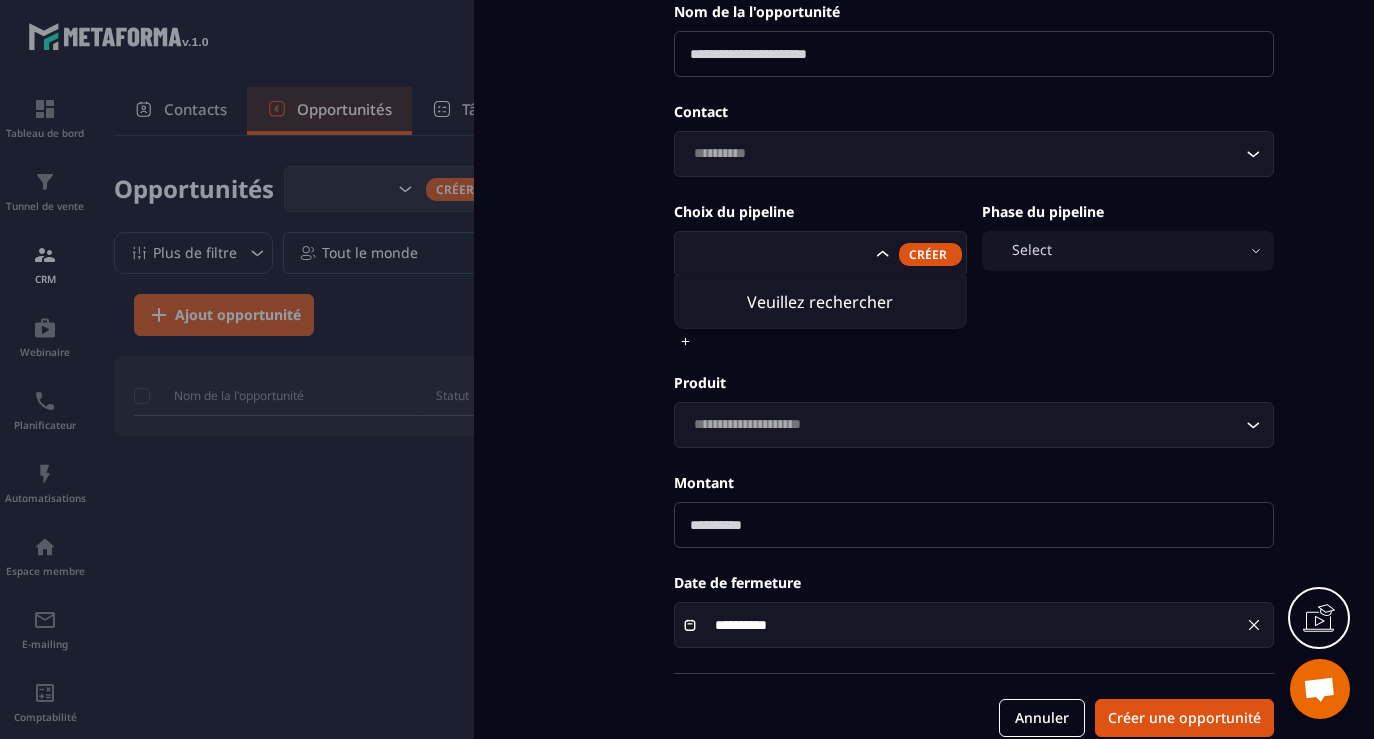 click 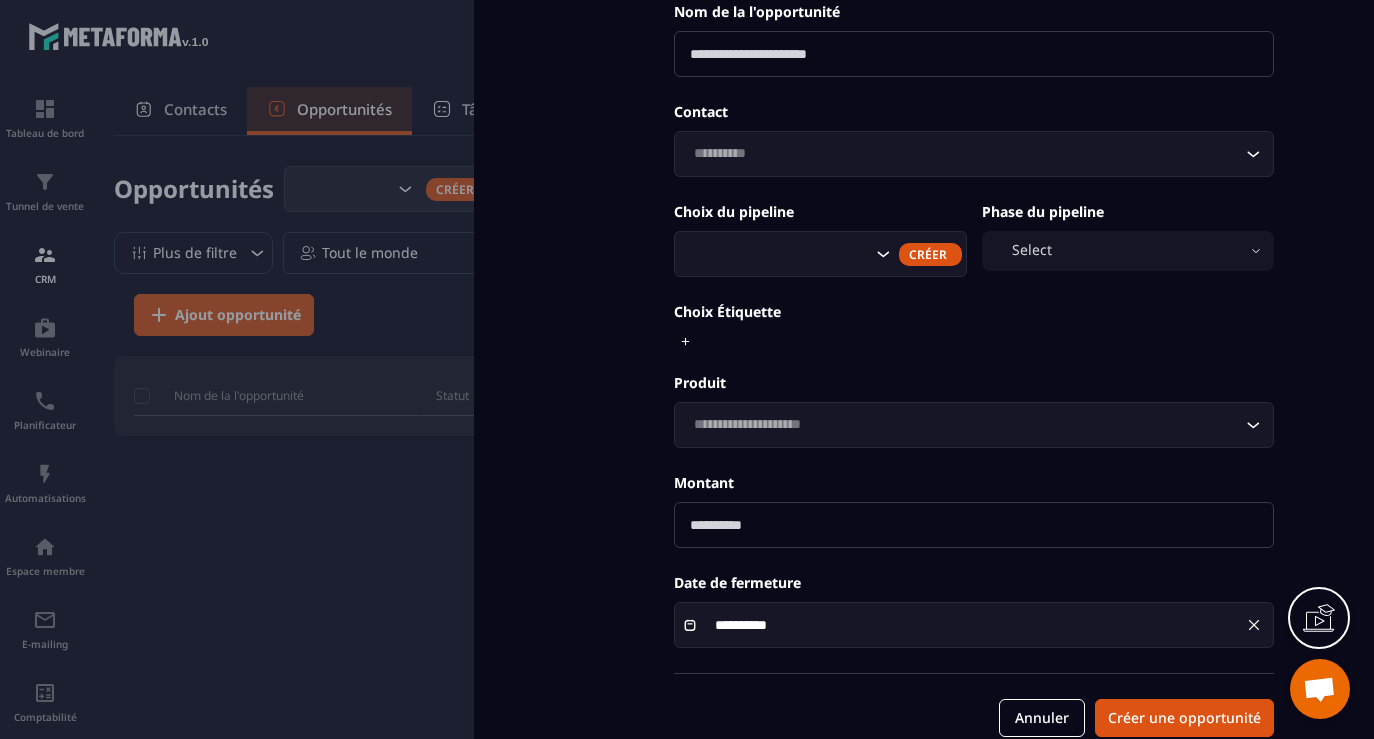 click on "**********" at bounding box center [974, 323] 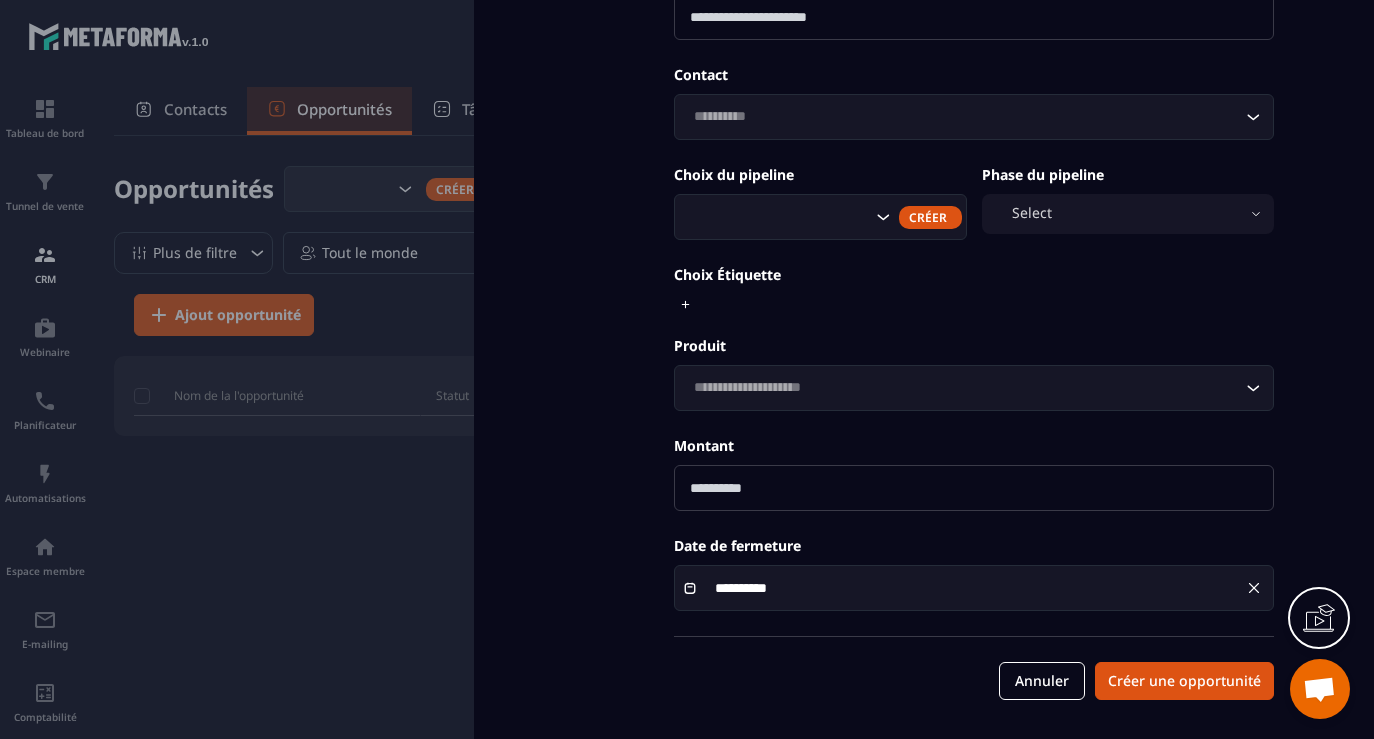 click 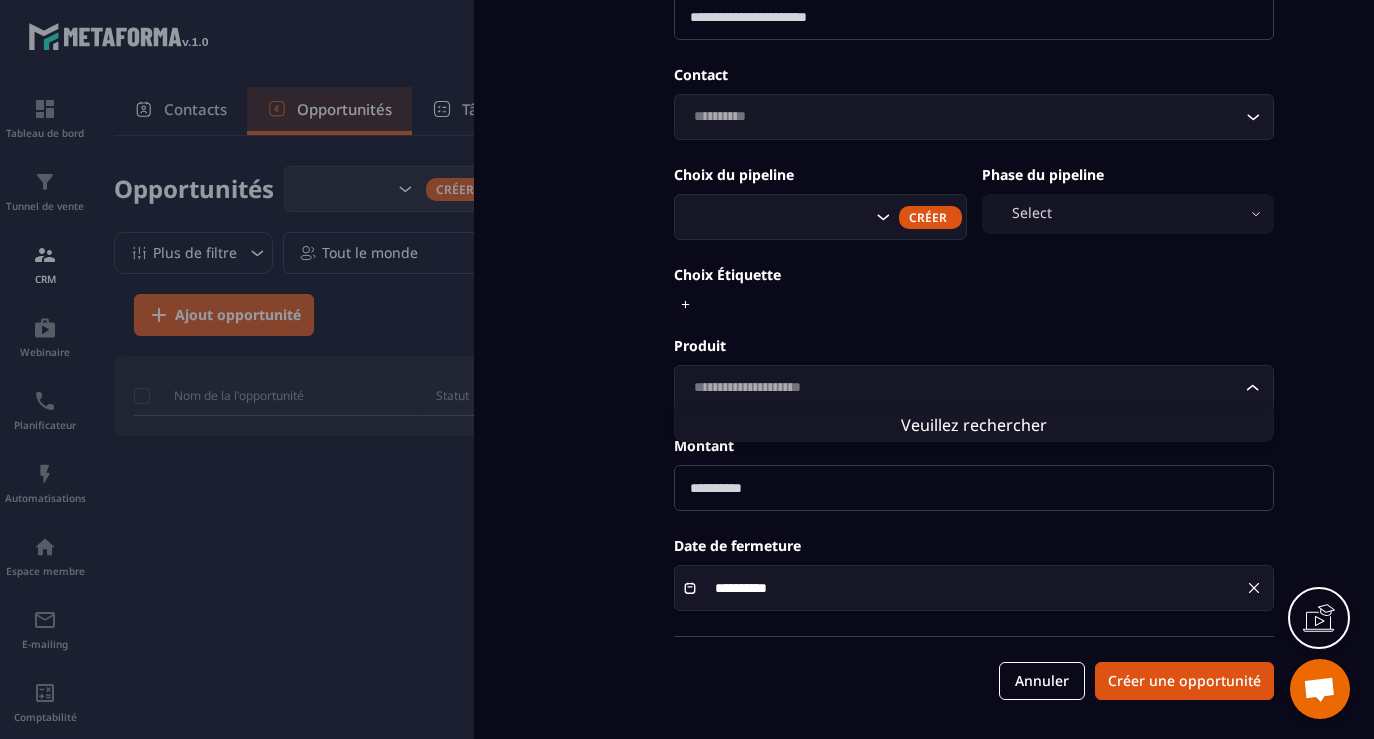 click on "Veuillez rechercher" 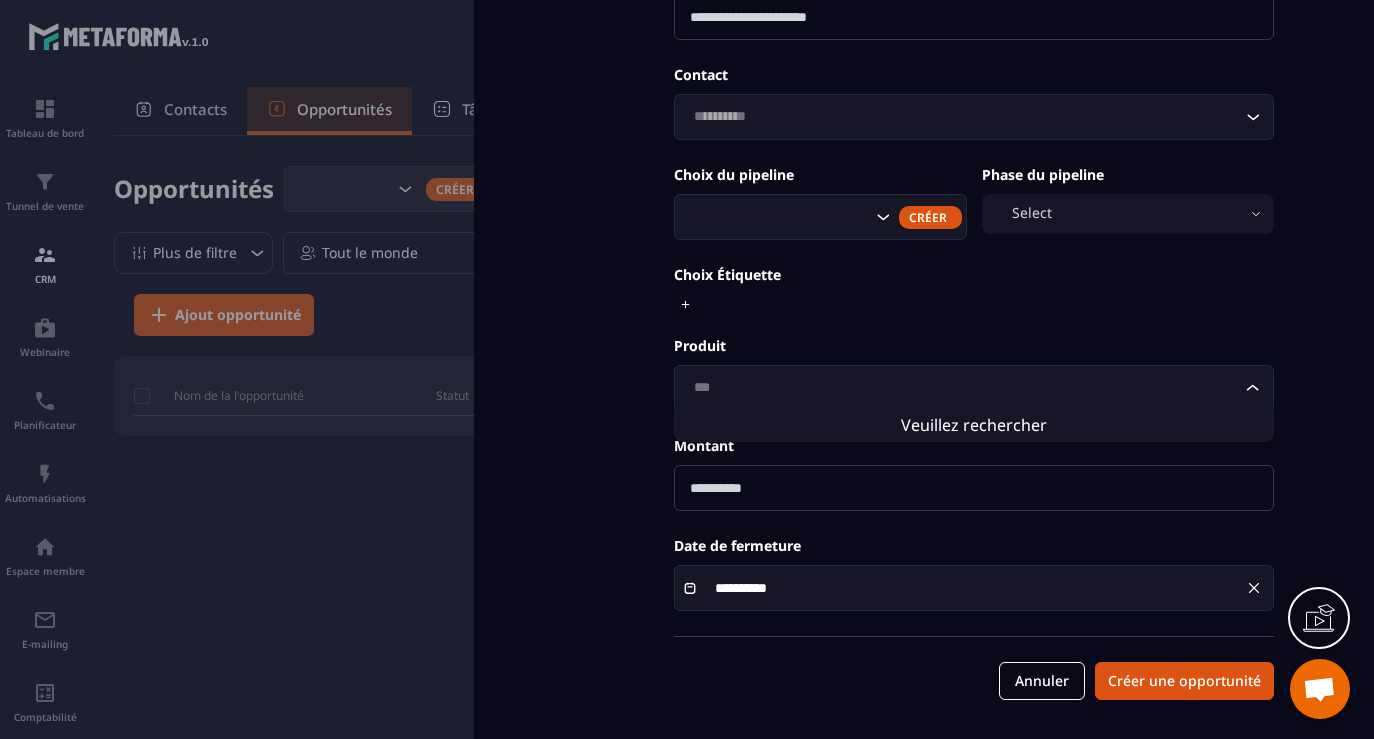 type on "***" 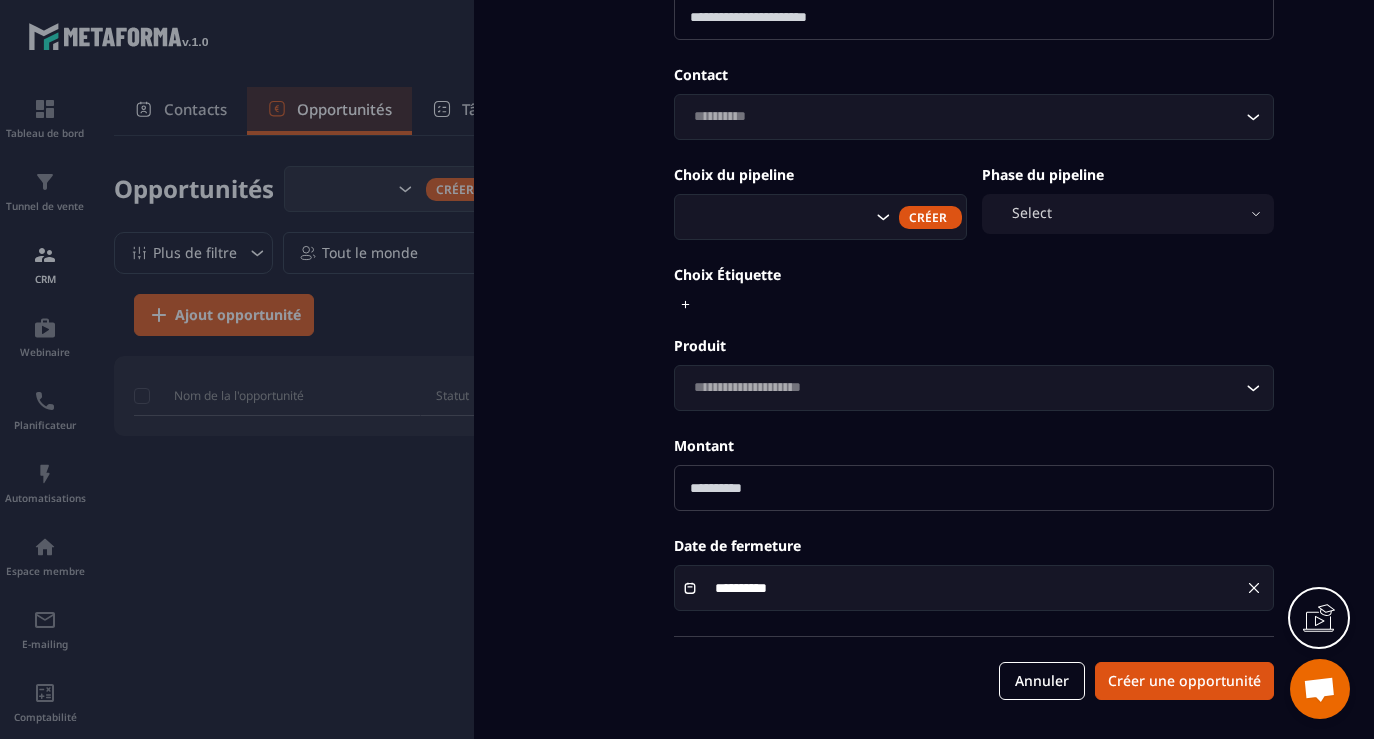 click on "**********" at bounding box center (974, 286) 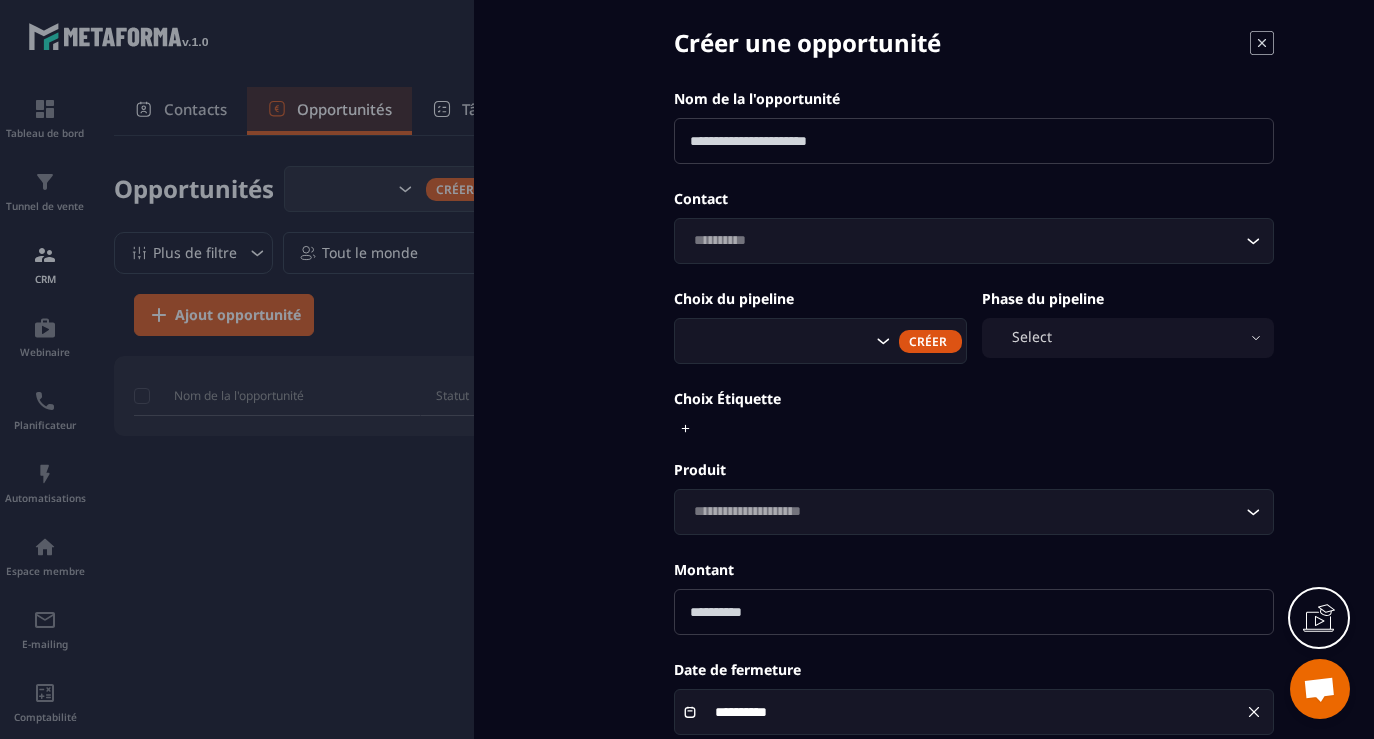 scroll, scrollTop: 0, scrollLeft: 0, axis: both 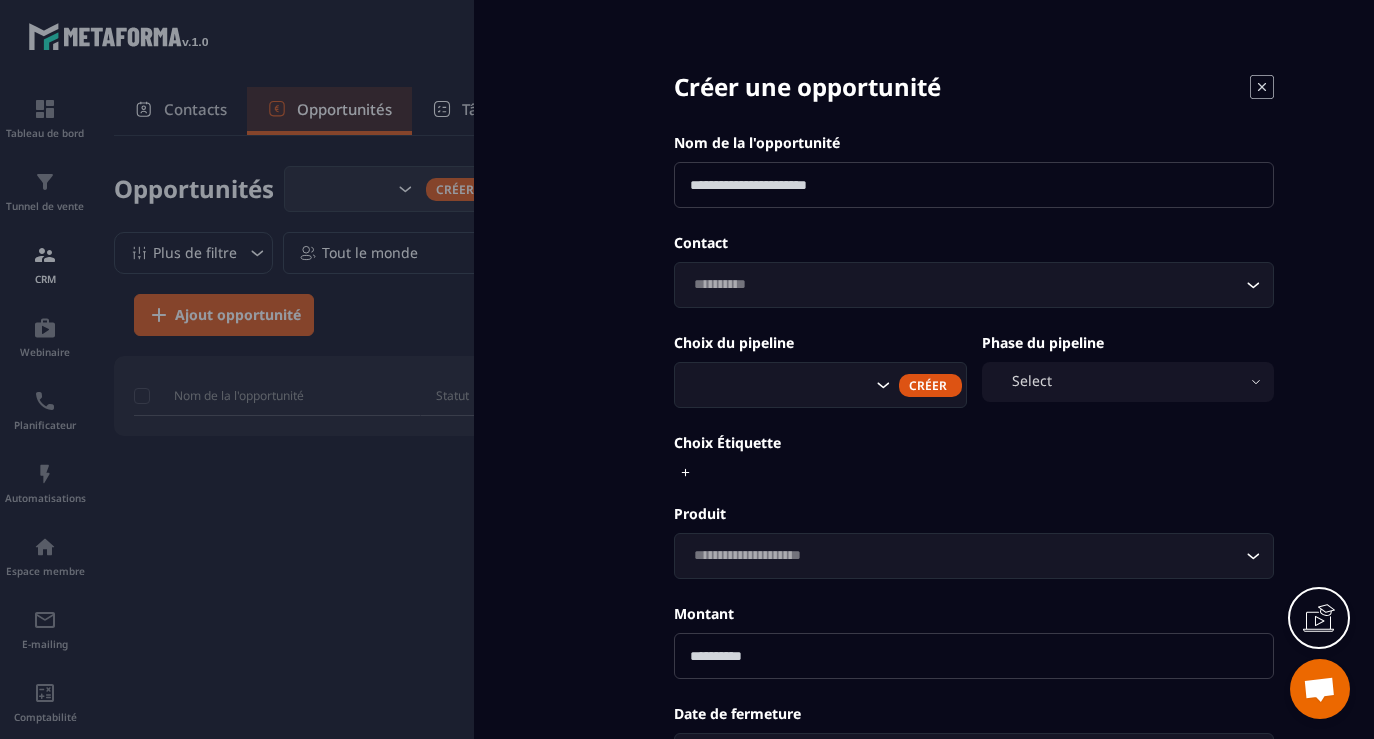 click 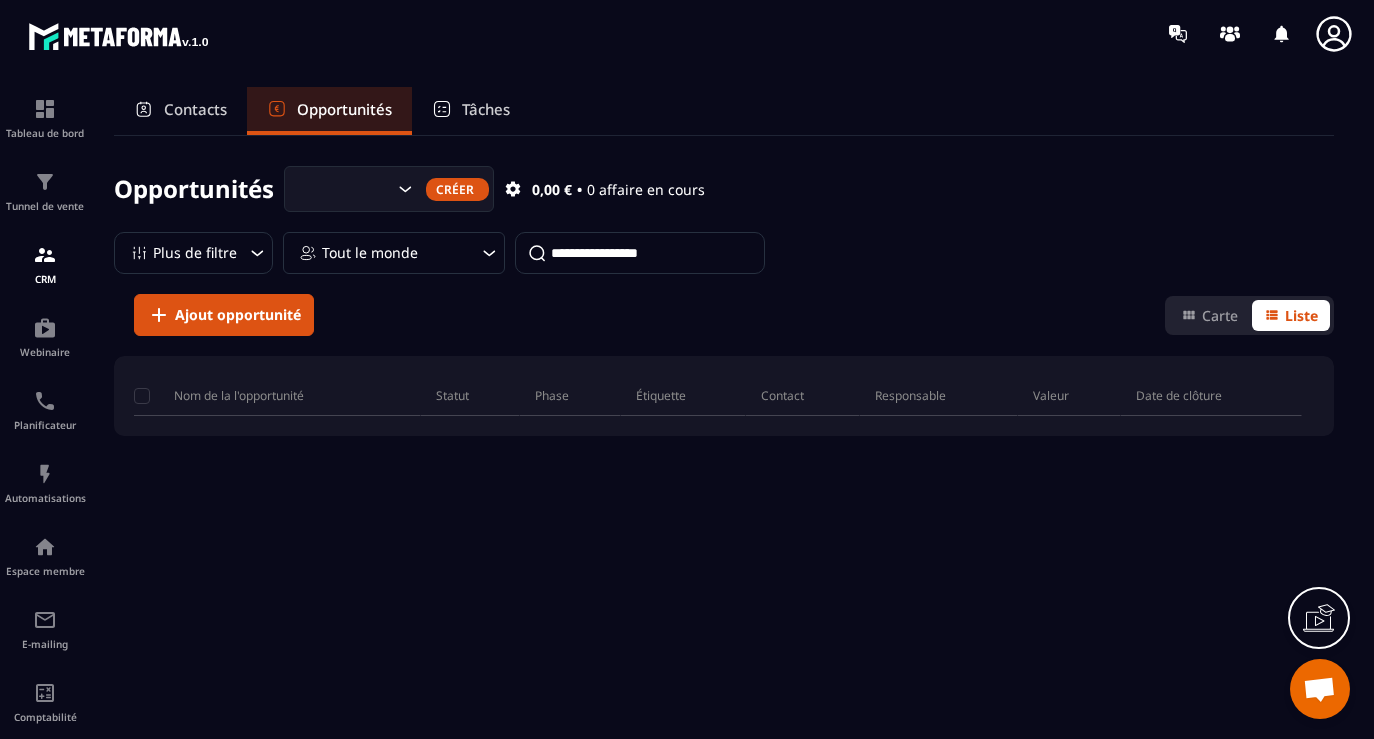 click on "Contacts" at bounding box center (180, 111) 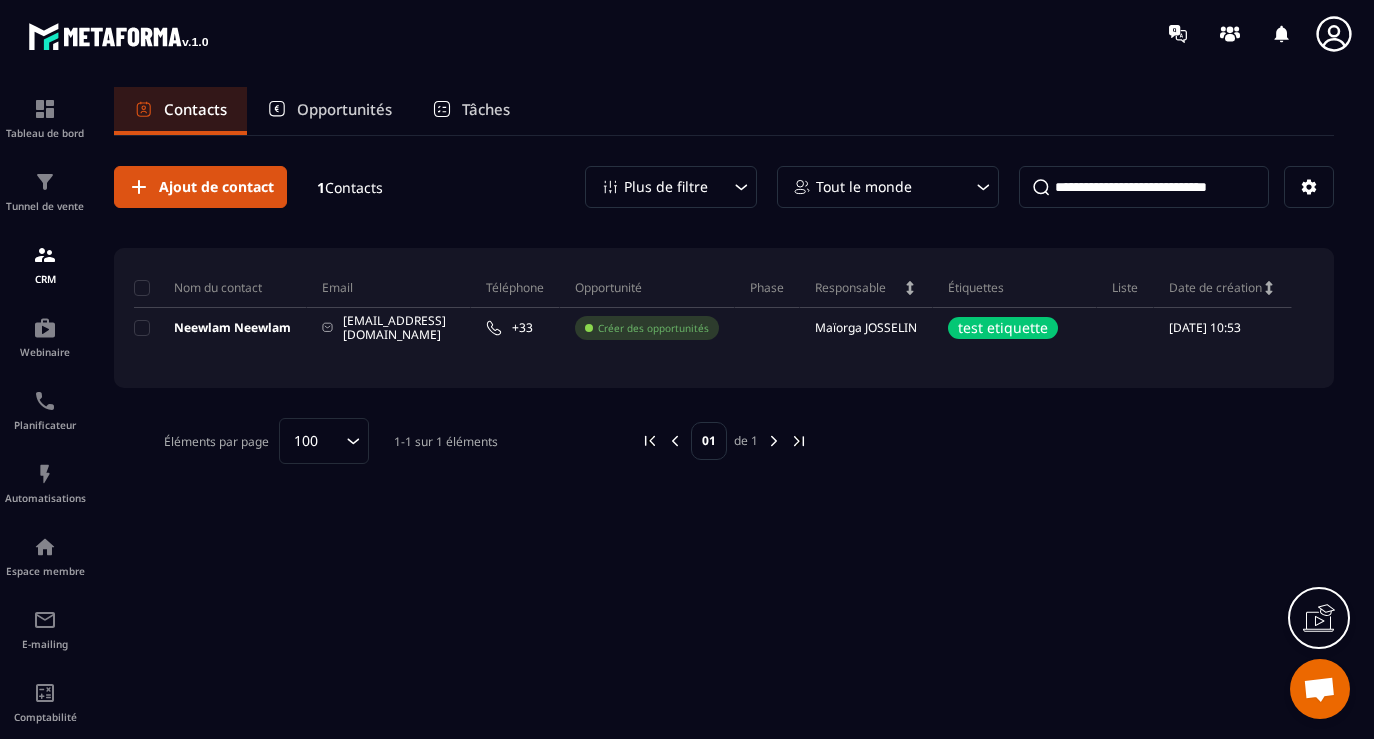 click on "Tâches" at bounding box center [486, 109] 